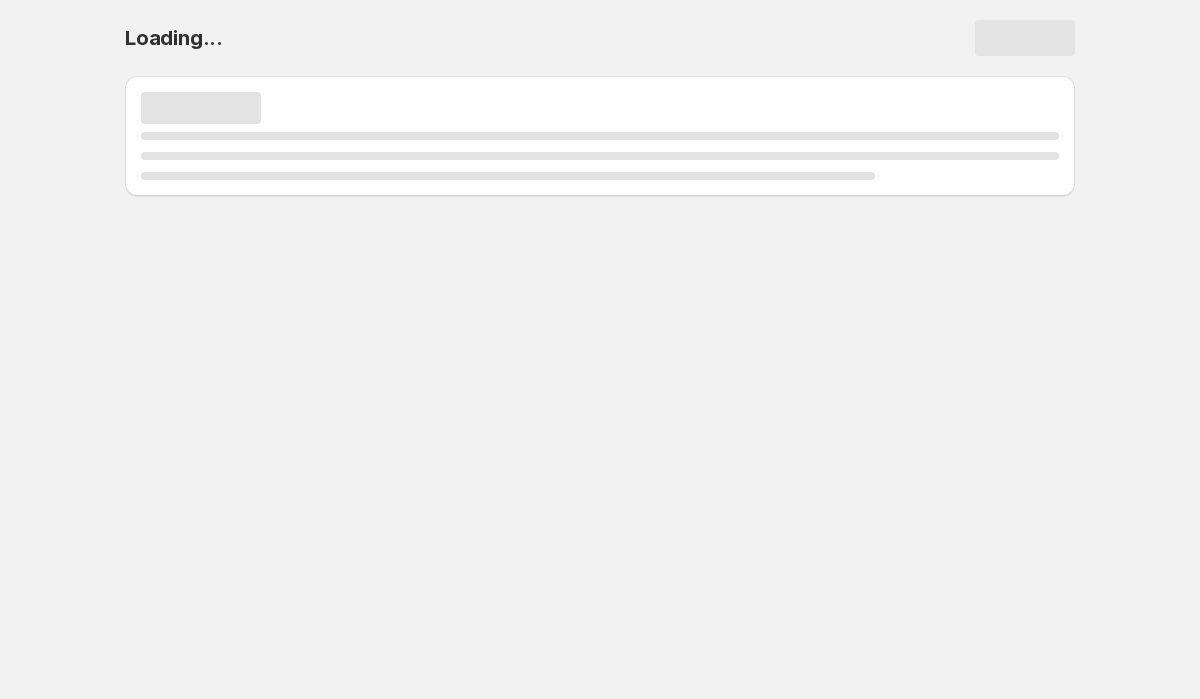 scroll, scrollTop: 0, scrollLeft: 0, axis: both 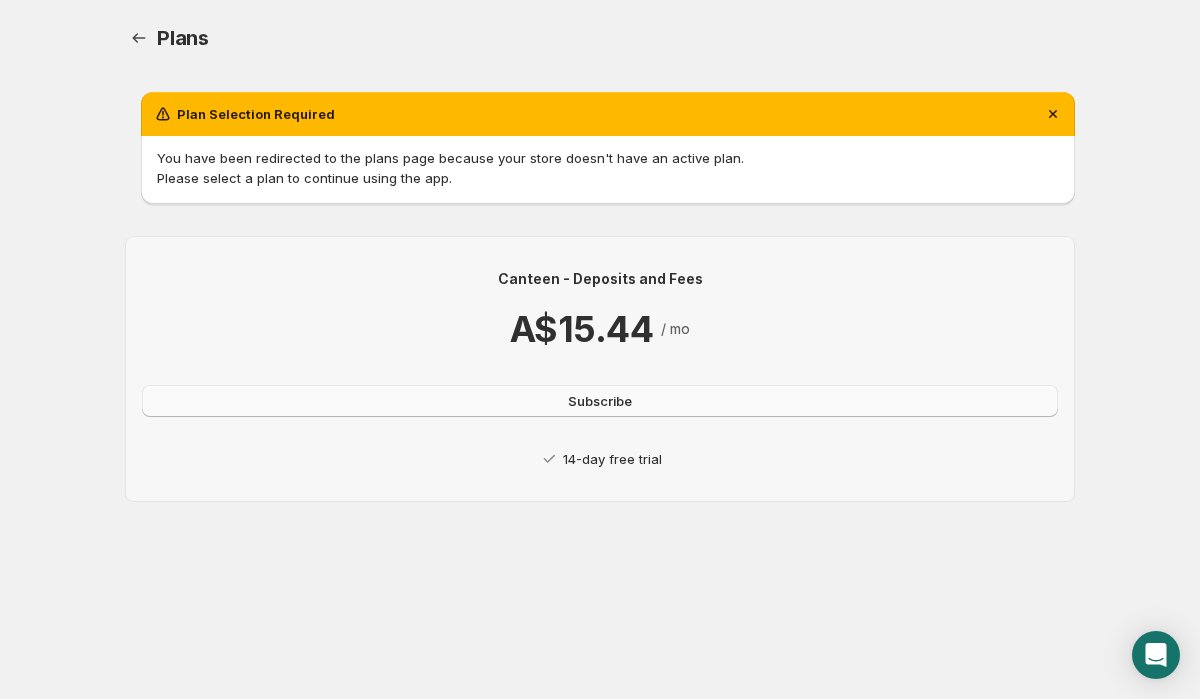 click on "Subscribe" at bounding box center (600, 401) 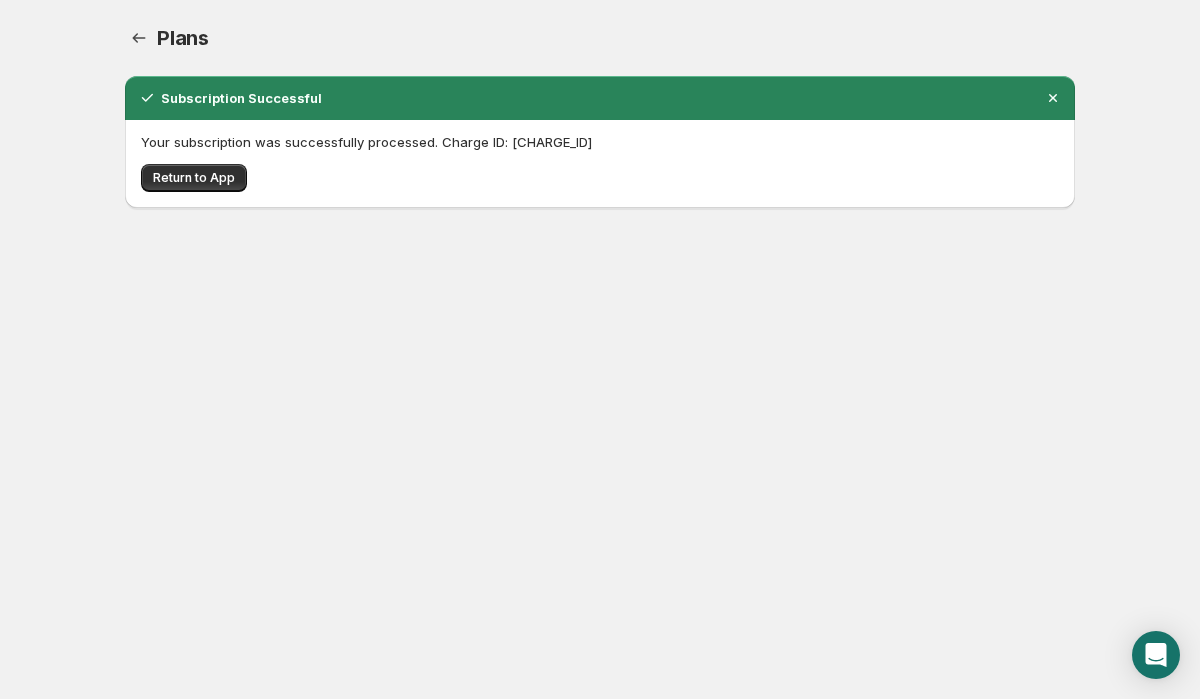 scroll, scrollTop: 0, scrollLeft: 0, axis: both 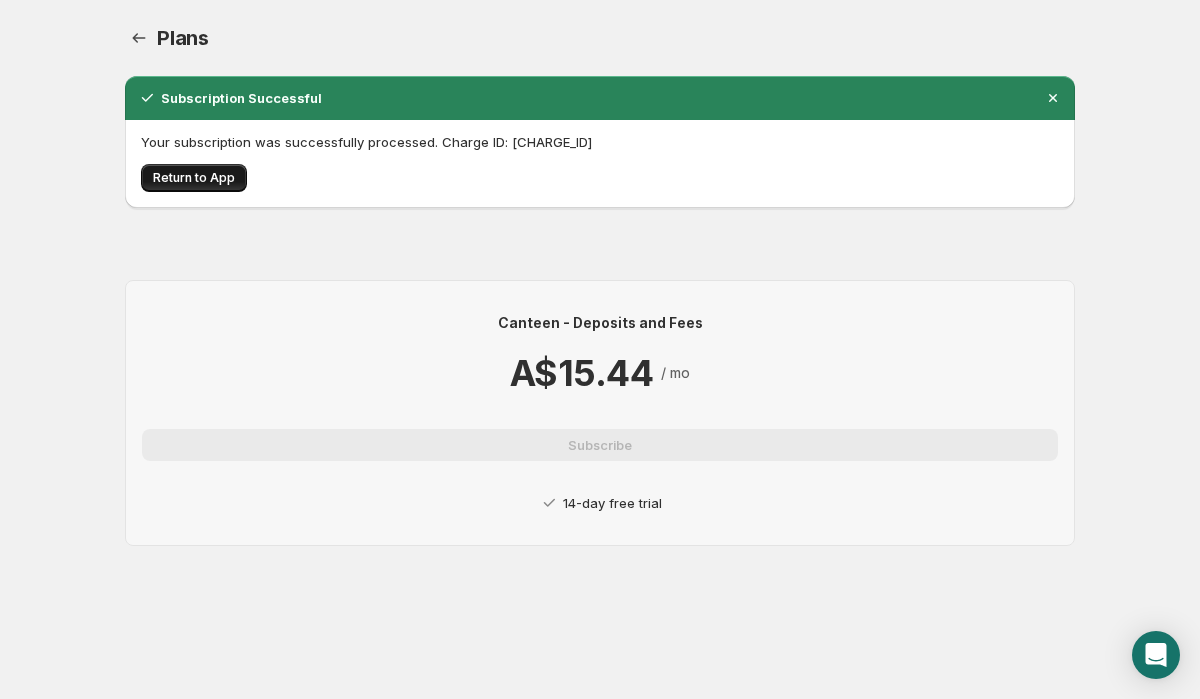 click on "Return to App" at bounding box center [194, 178] 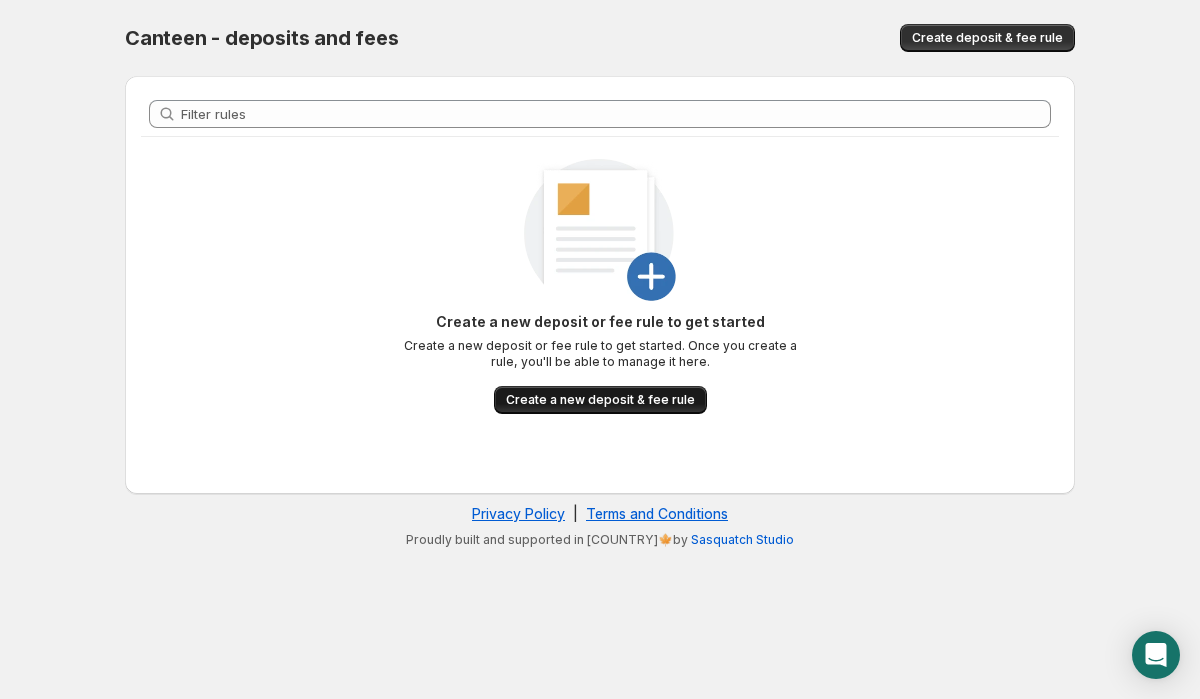click on "Create a new deposit & fee rule" at bounding box center (600, 400) 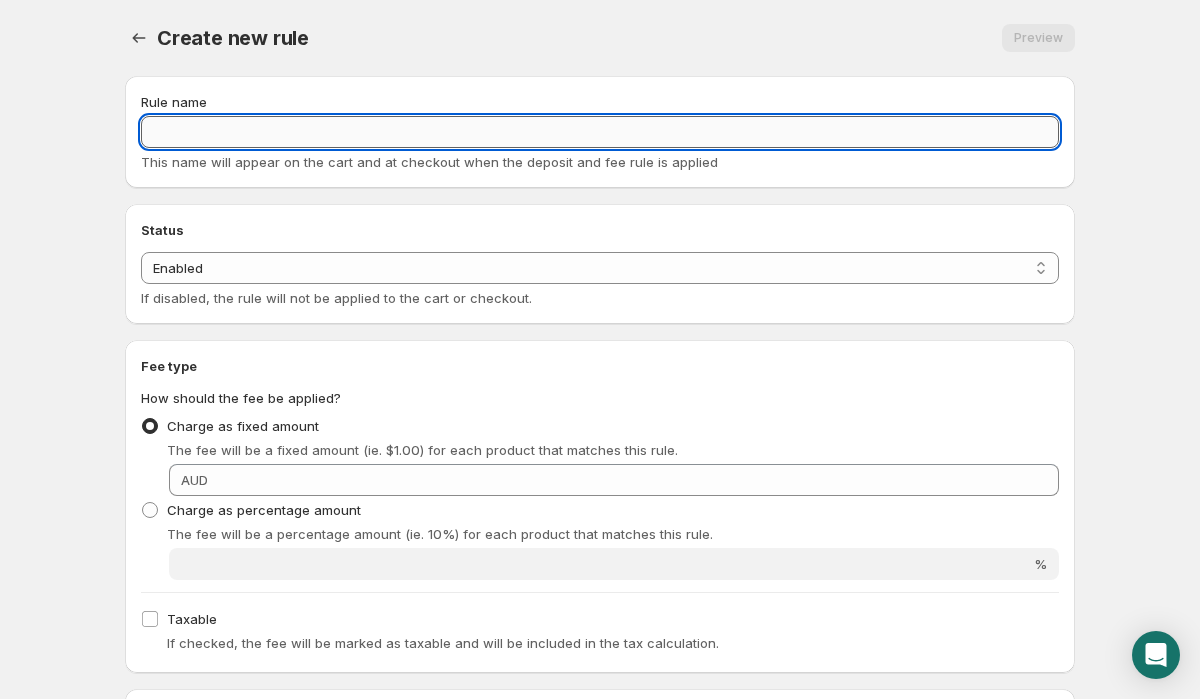 click on "Rule name" at bounding box center [600, 132] 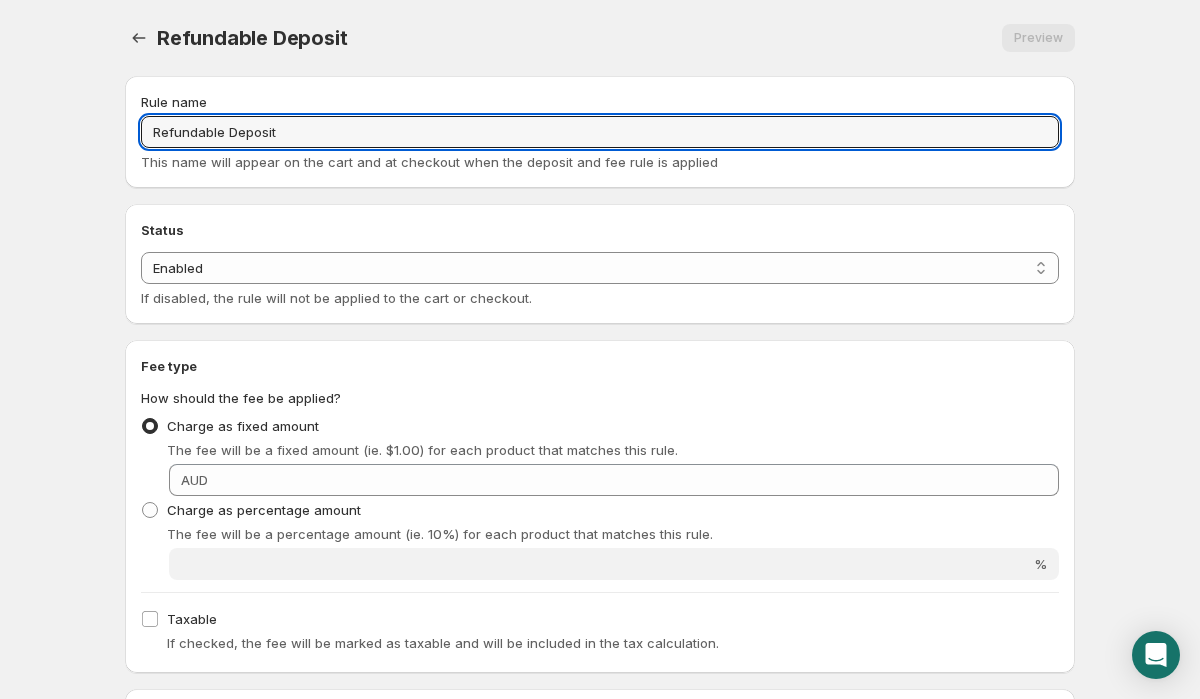 type on "Refundable Deposit" 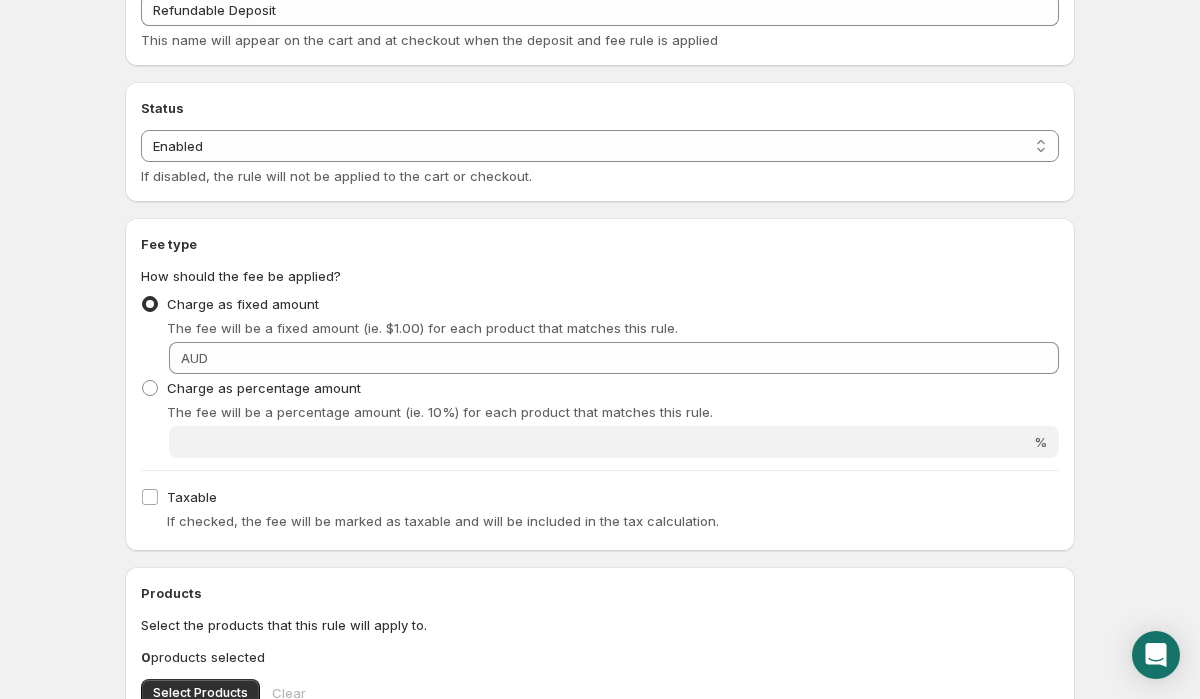scroll, scrollTop: 125, scrollLeft: 0, axis: vertical 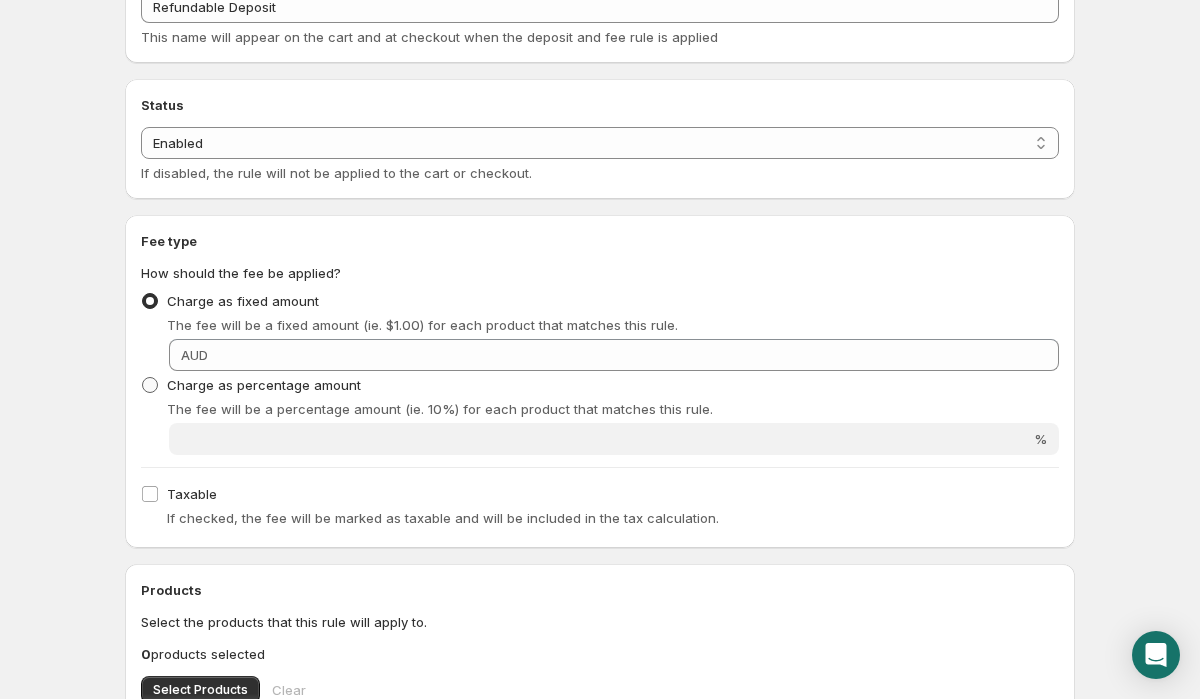 click at bounding box center (150, 385) 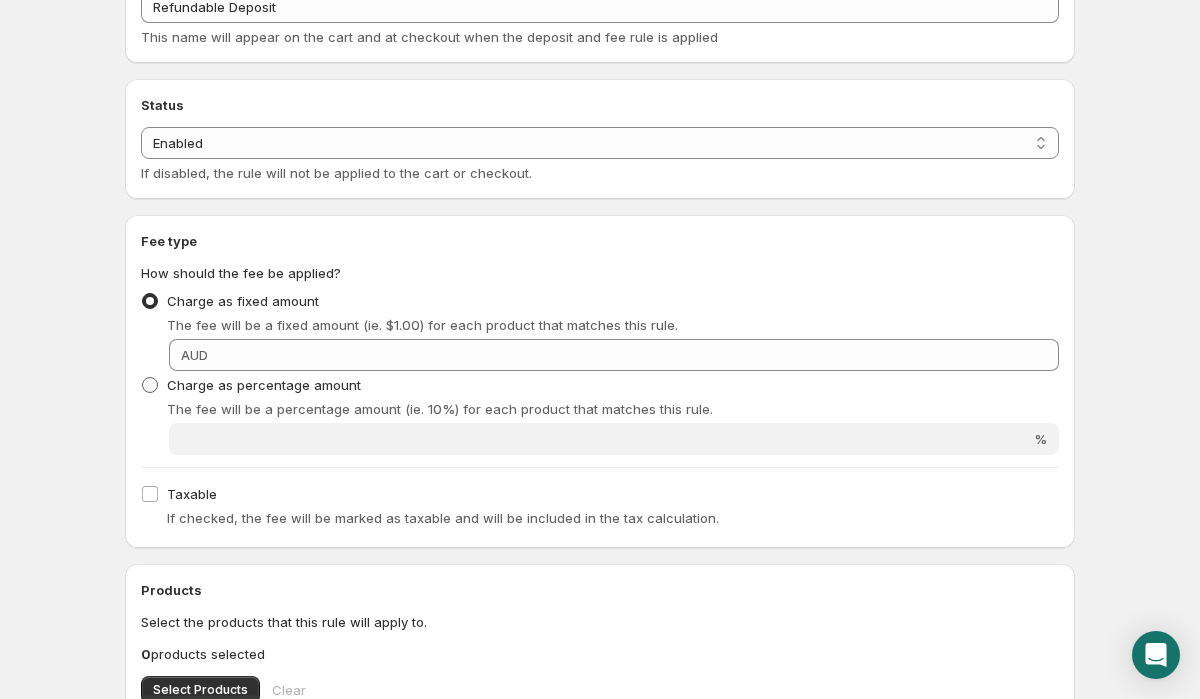 radio on "true" 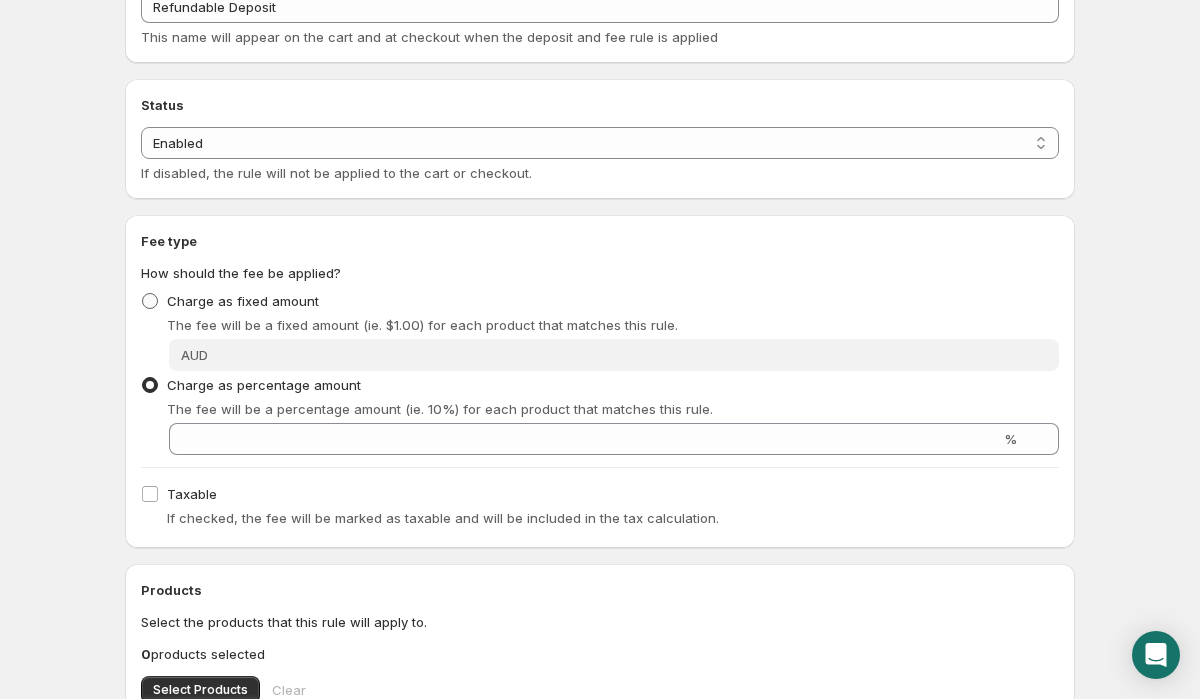click on "Charge as fixed amount" at bounding box center (230, 301) 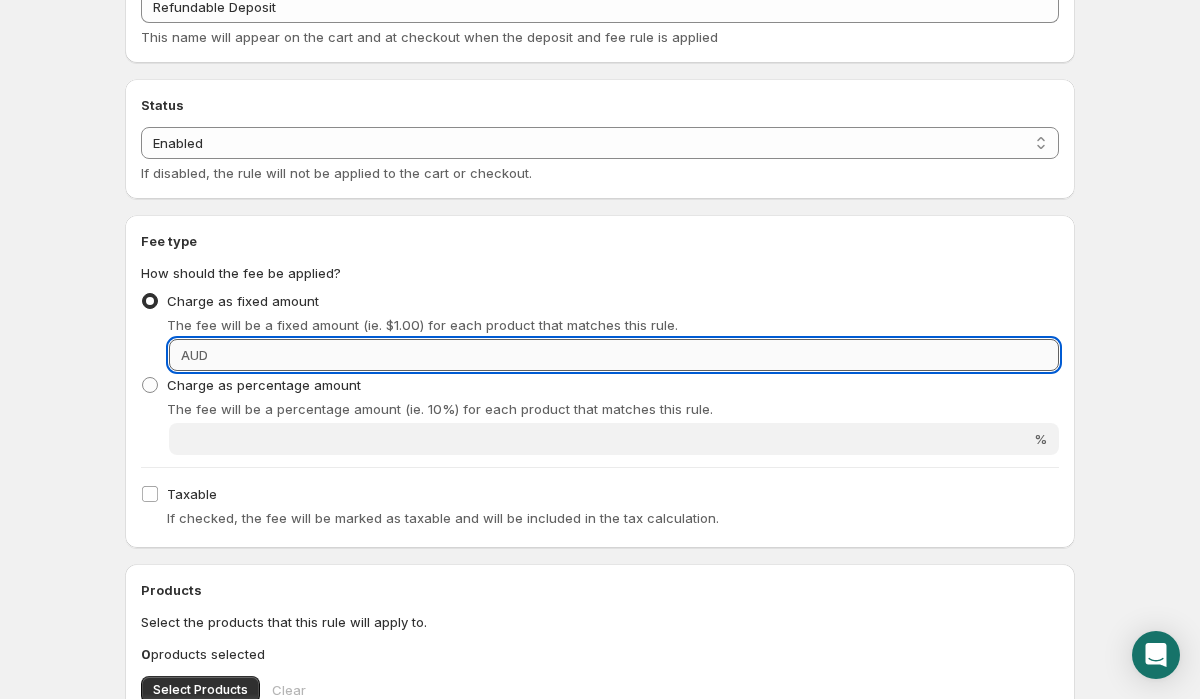 click on "Fixed amount" at bounding box center [636, 355] 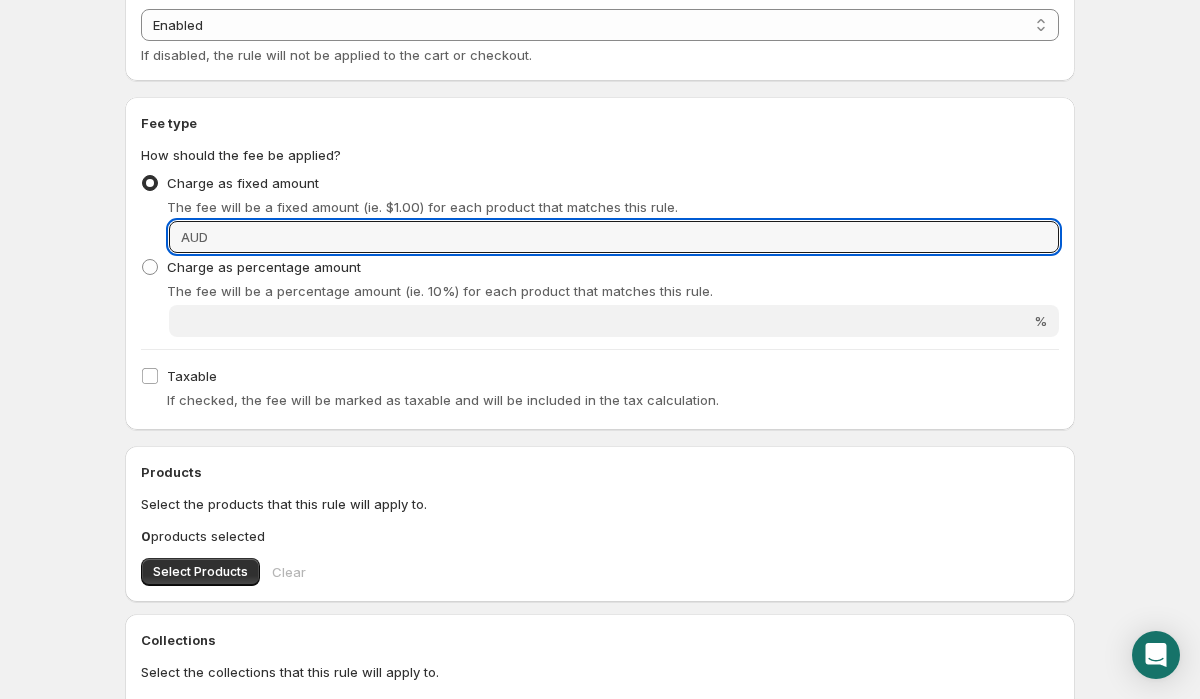 scroll, scrollTop: 245, scrollLeft: 0, axis: vertical 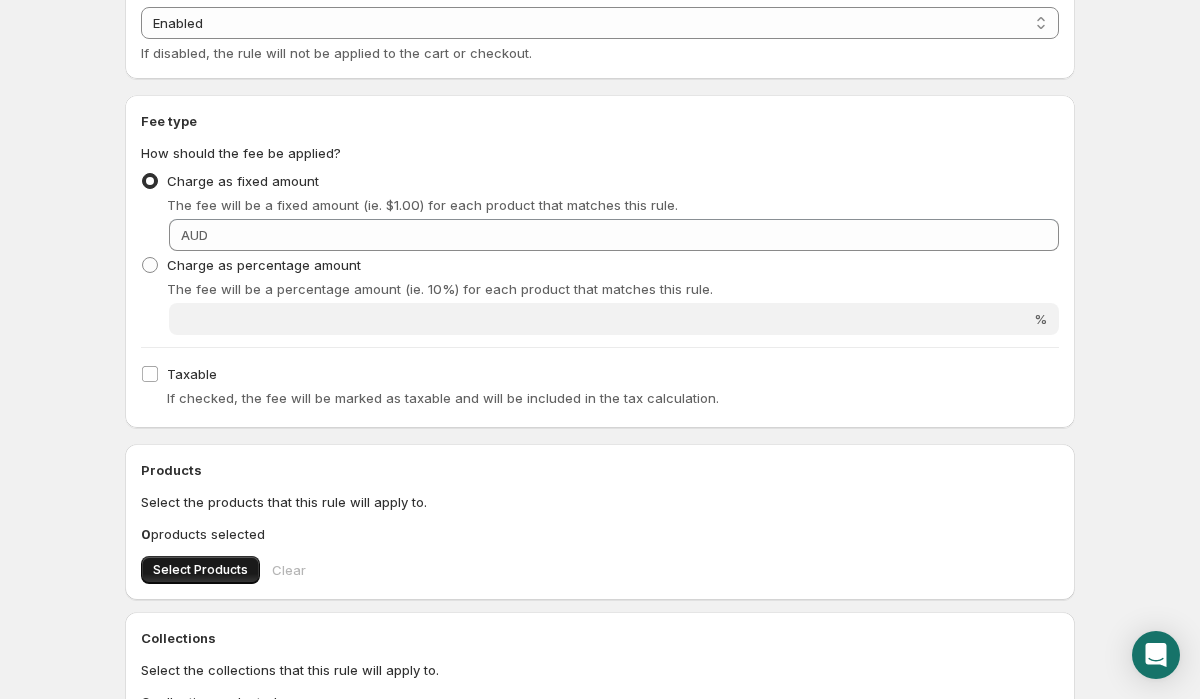 click on "Select Products" at bounding box center (200, 570) 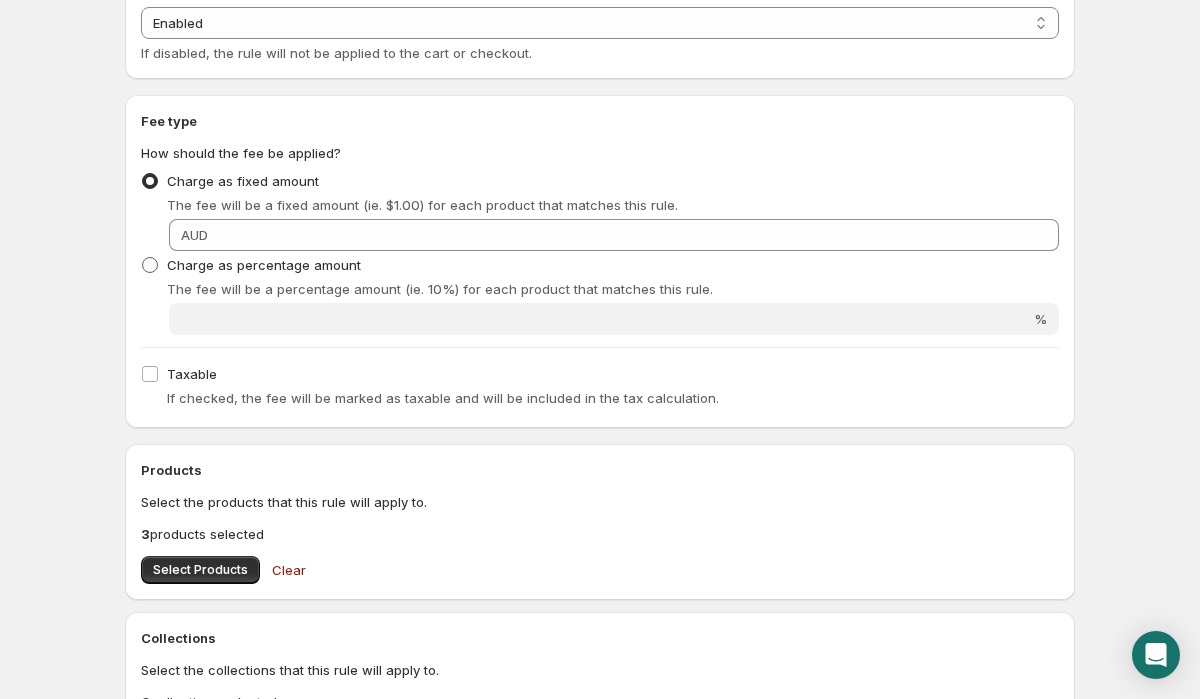 click at bounding box center [150, 265] 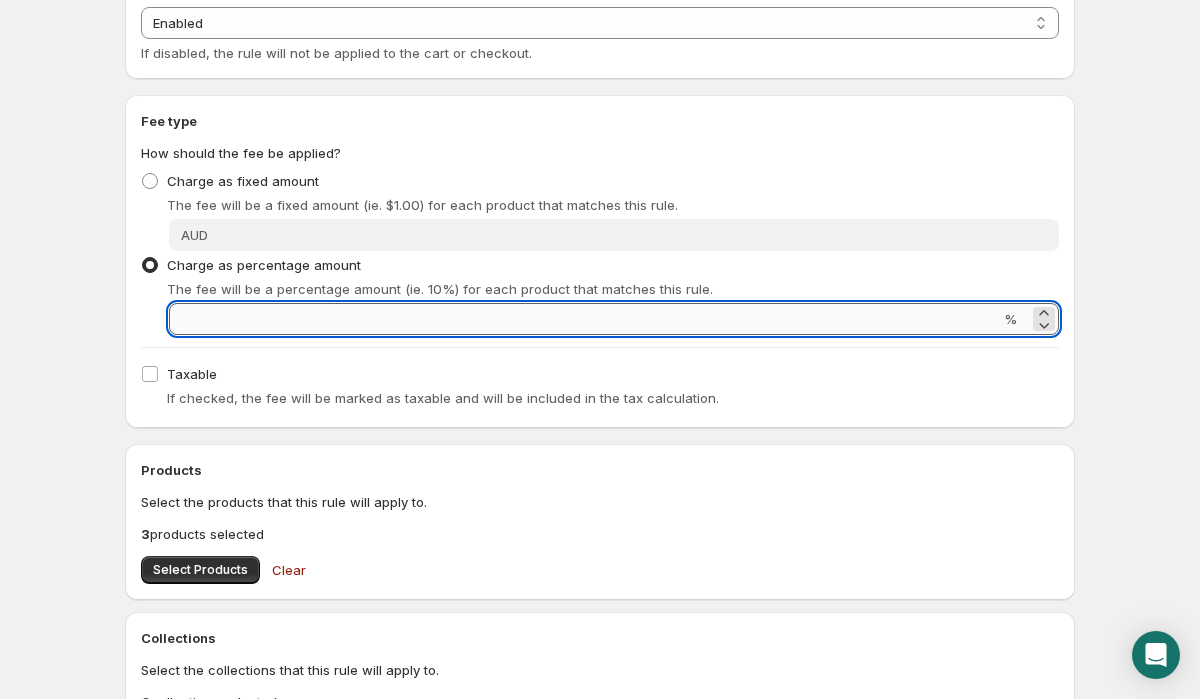click on "Percentage amount" at bounding box center (584, 319) 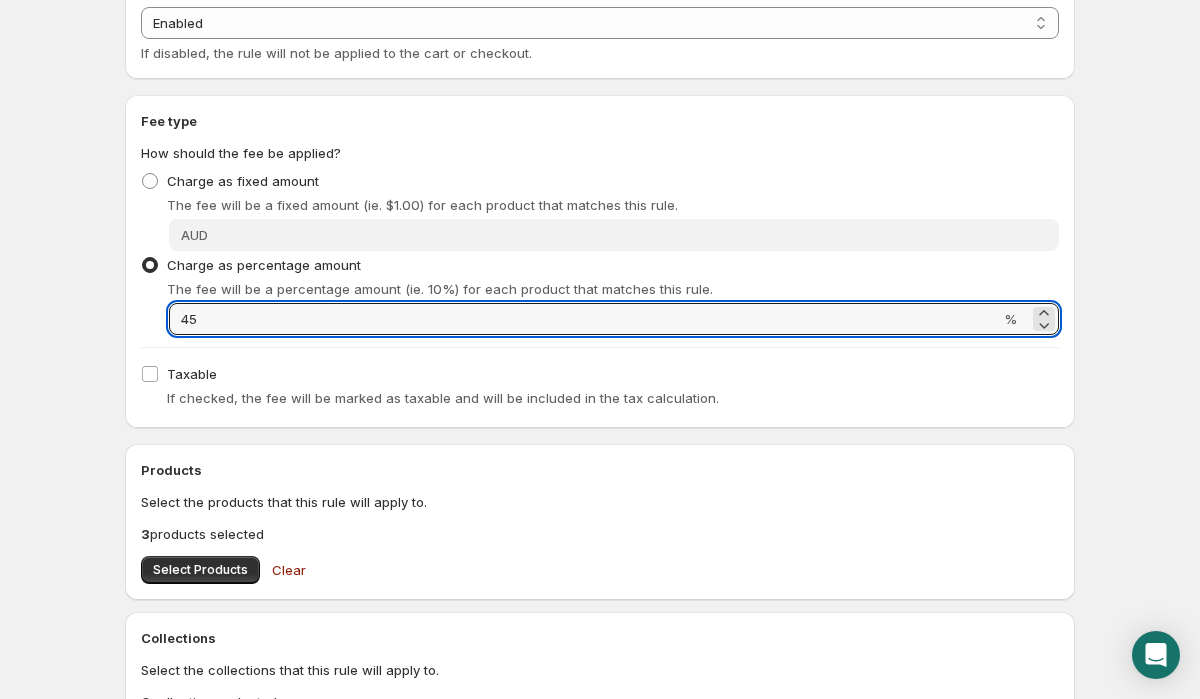 type on "45" 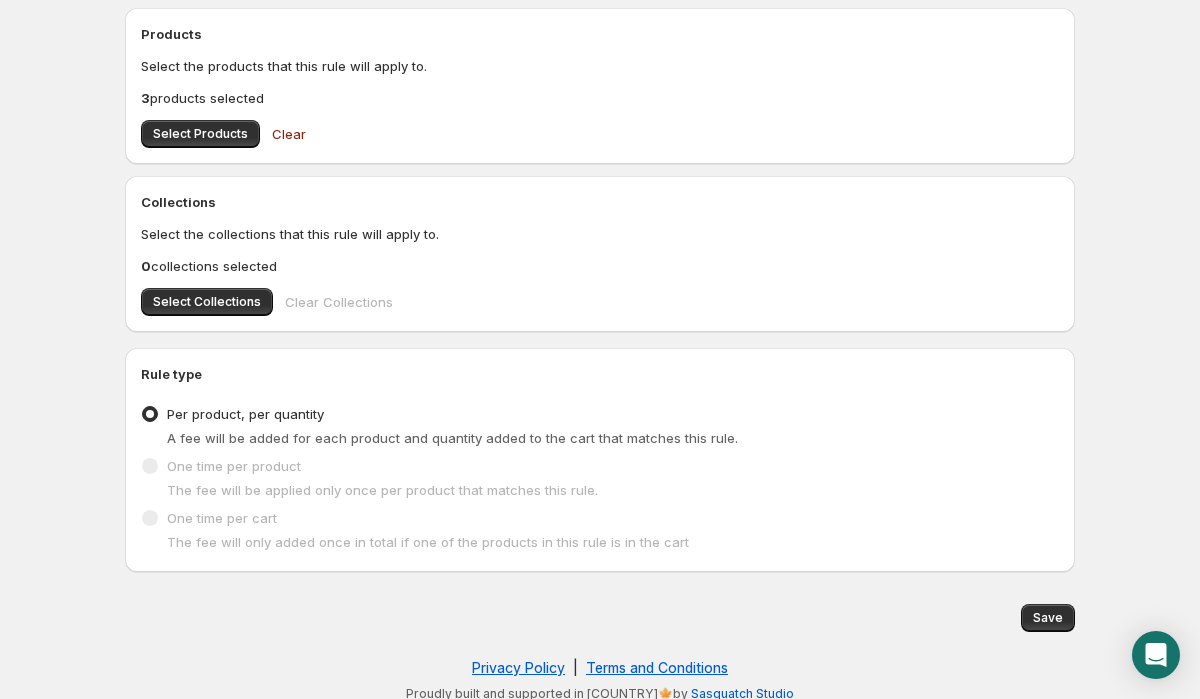 scroll, scrollTop: 689, scrollLeft: 0, axis: vertical 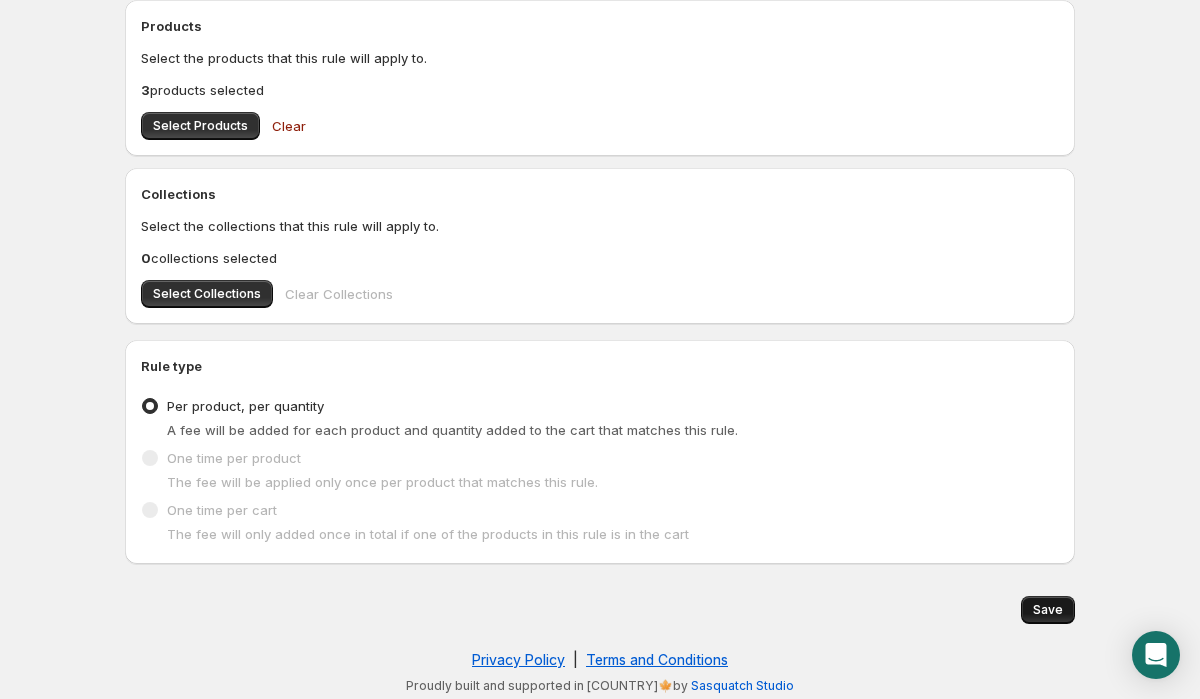 click on "Save" at bounding box center (1048, 610) 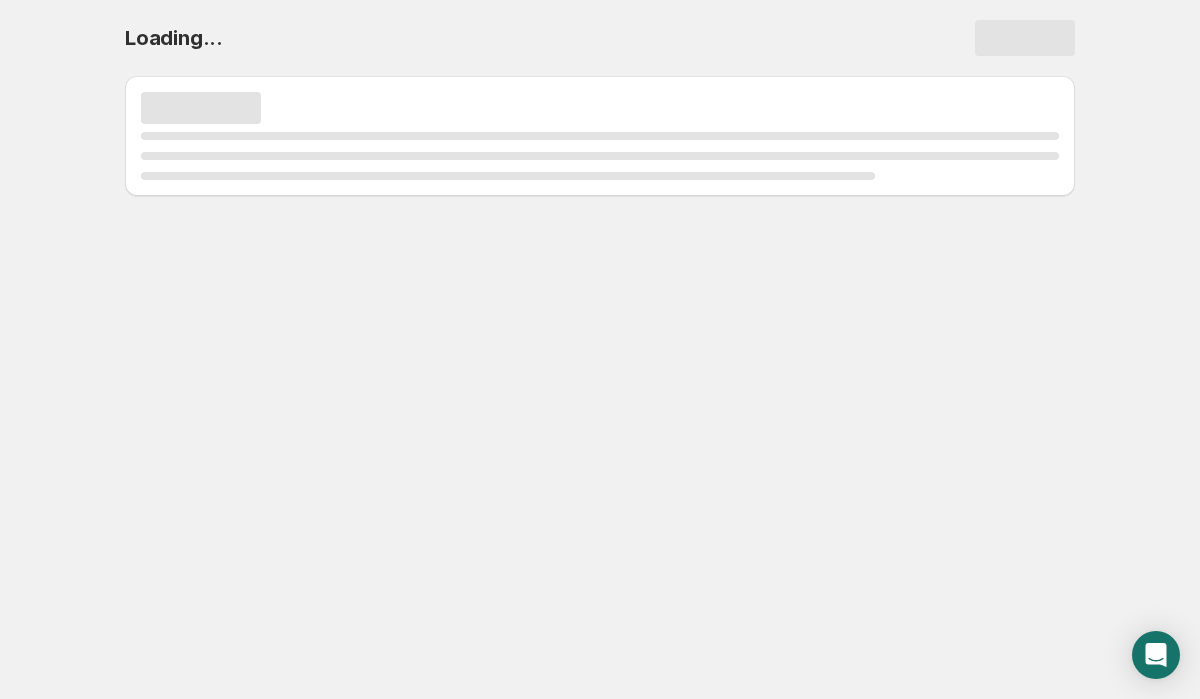 scroll, scrollTop: 0, scrollLeft: 0, axis: both 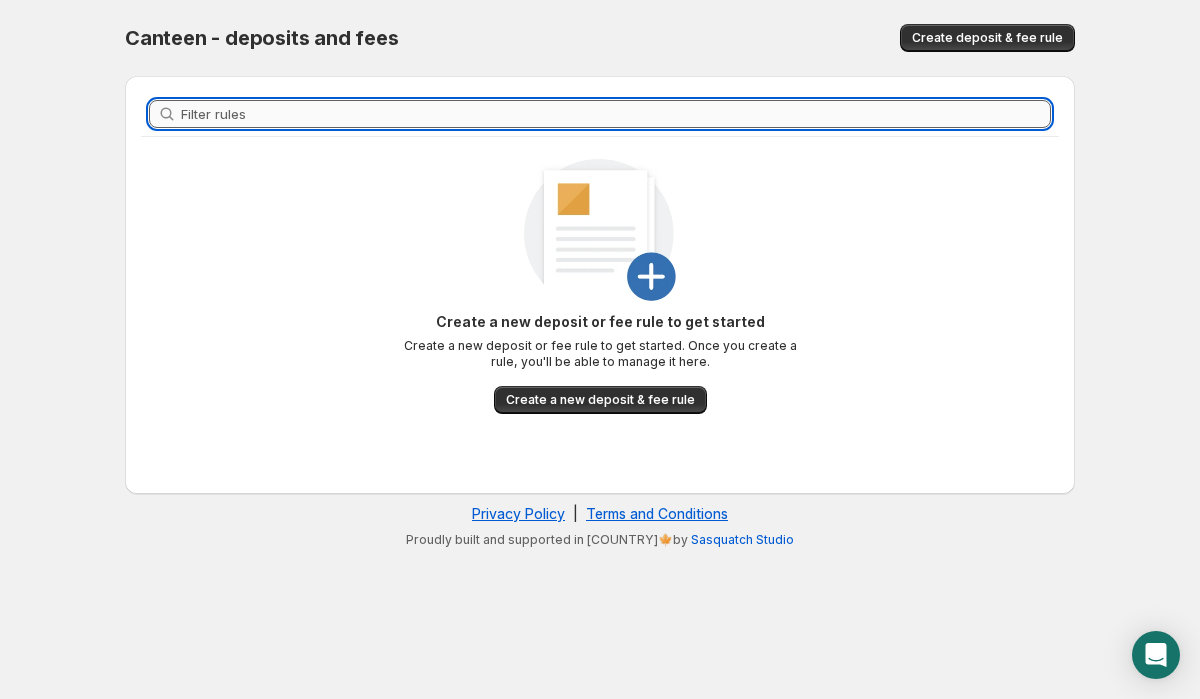 click on "Filter rules" at bounding box center [616, 114] 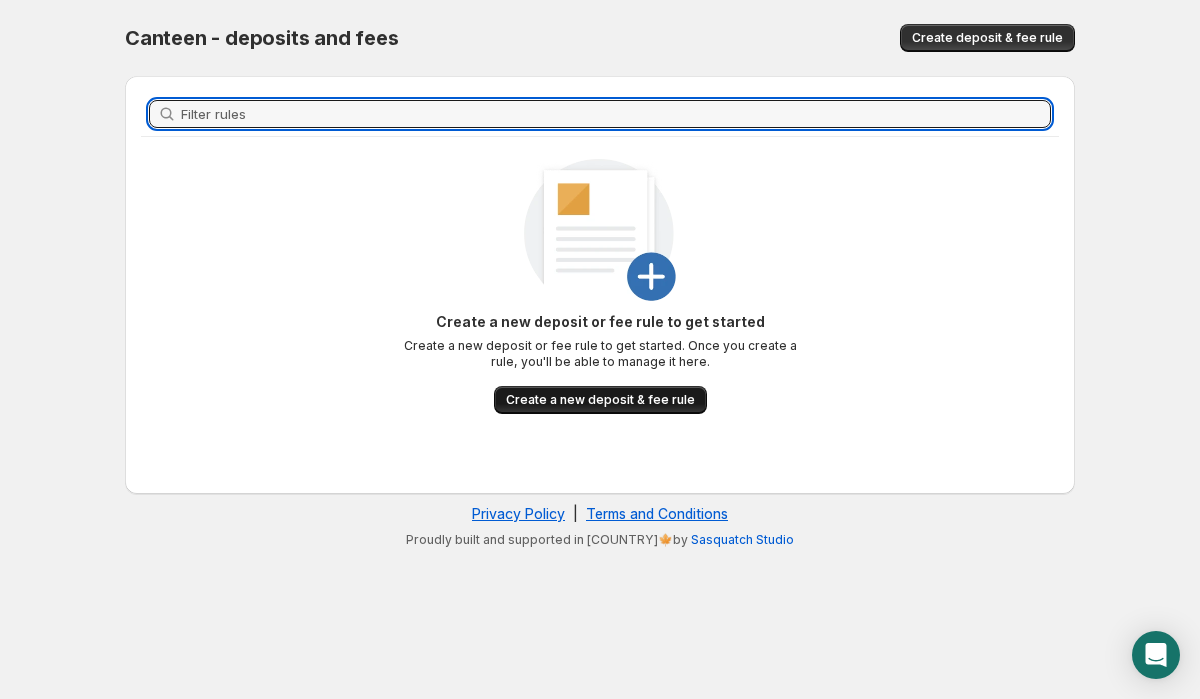 click on "Create a new deposit & fee rule" at bounding box center (600, 400) 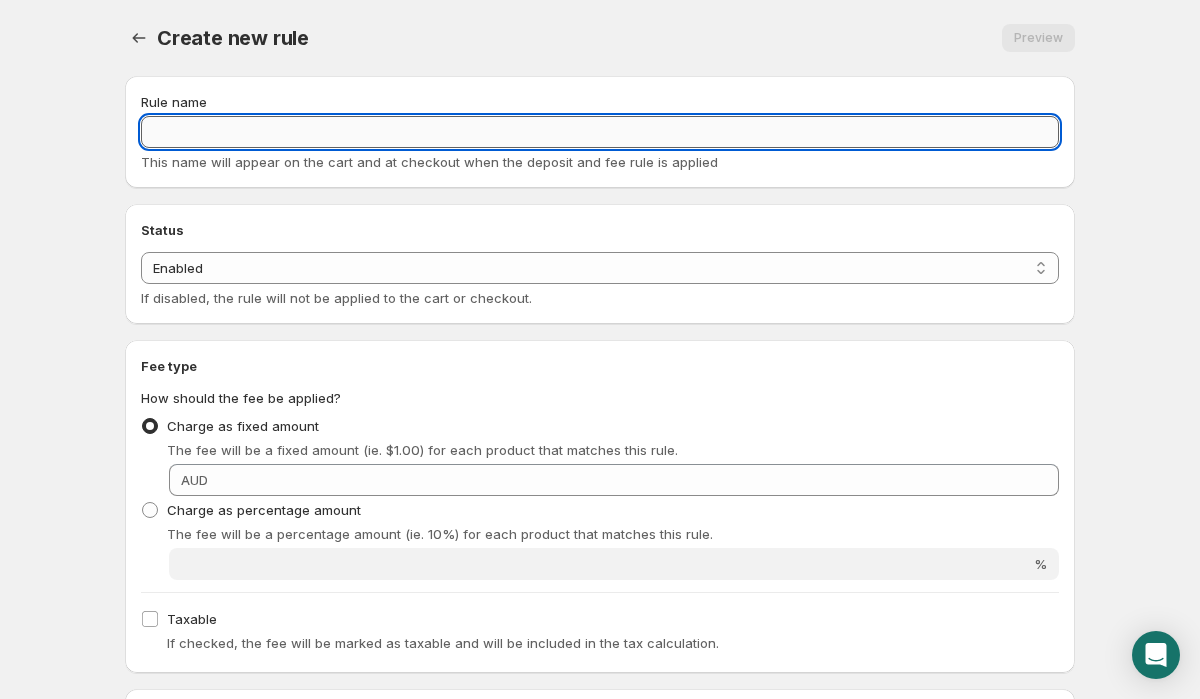 click on "Rule name" at bounding box center (600, 132) 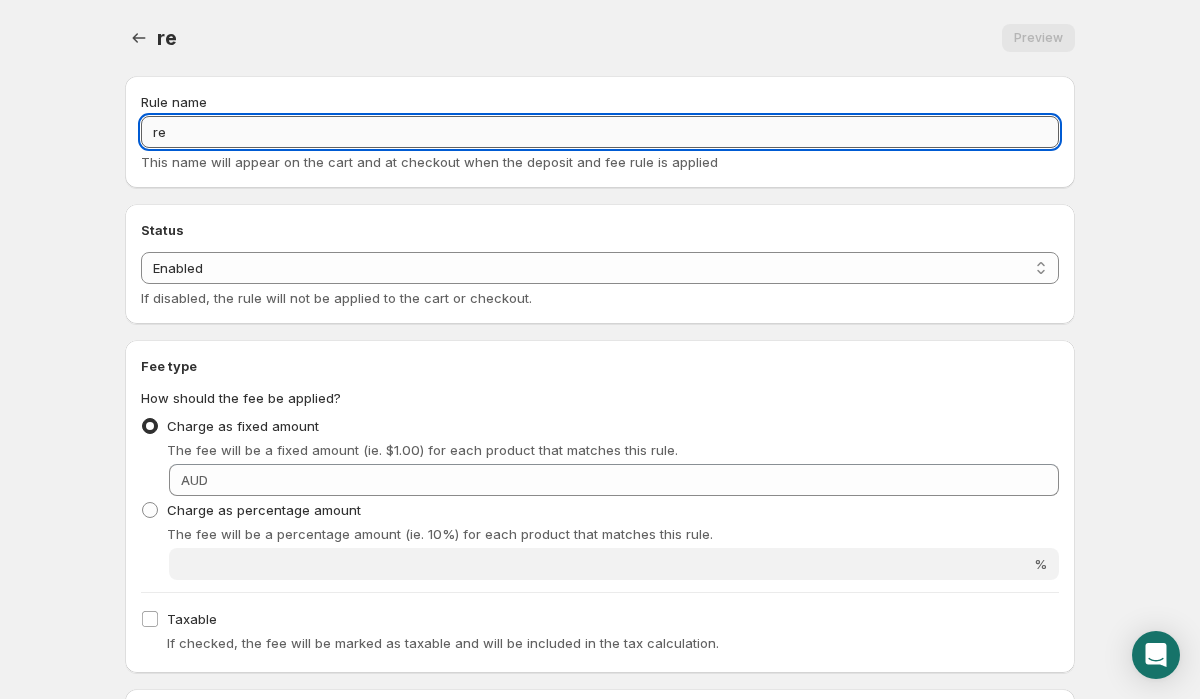 type on "r" 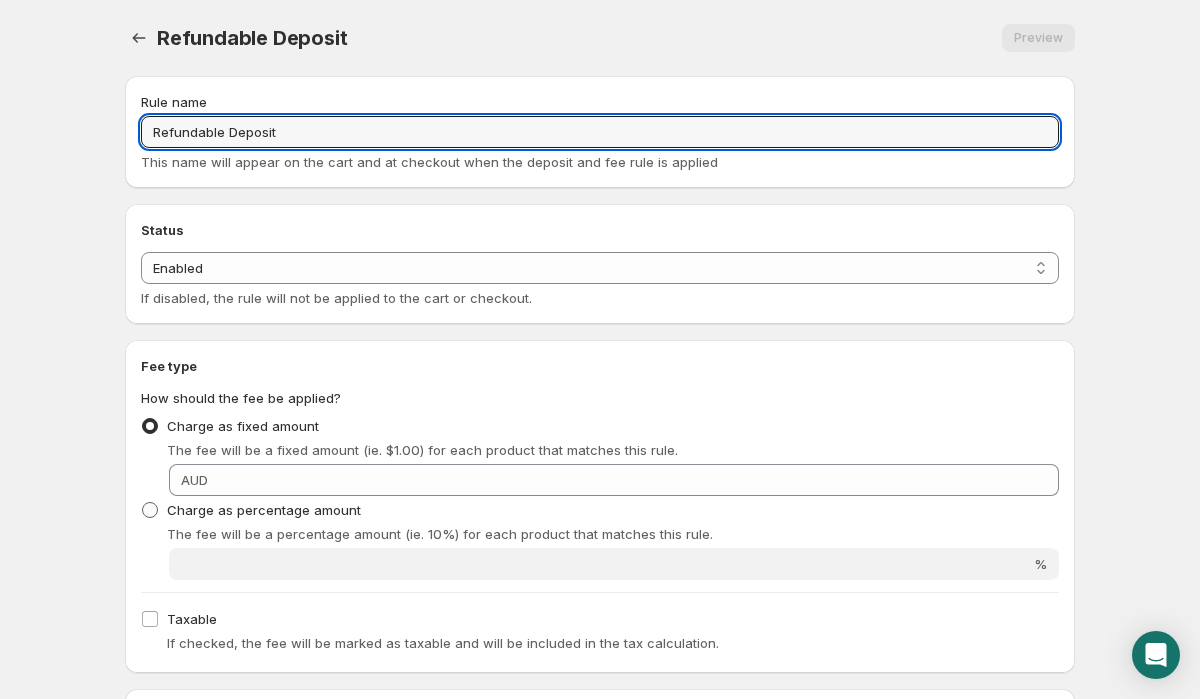 type on "Refundable Deposit" 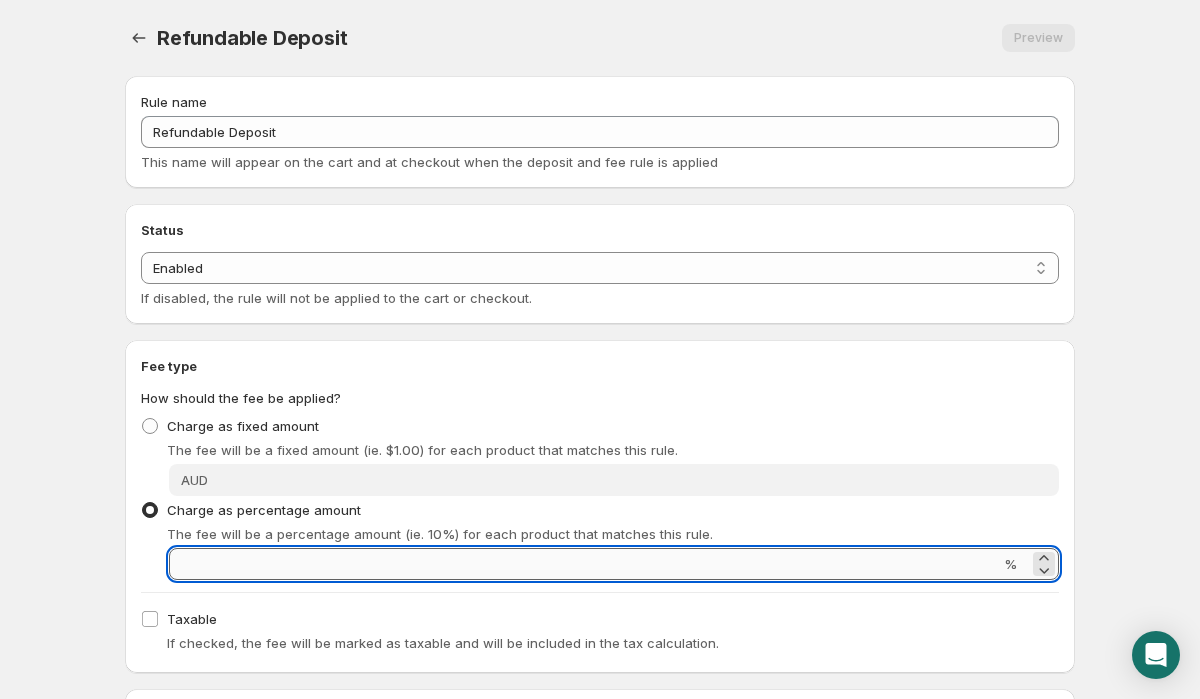 click on "Percentage amount" at bounding box center [584, 564] 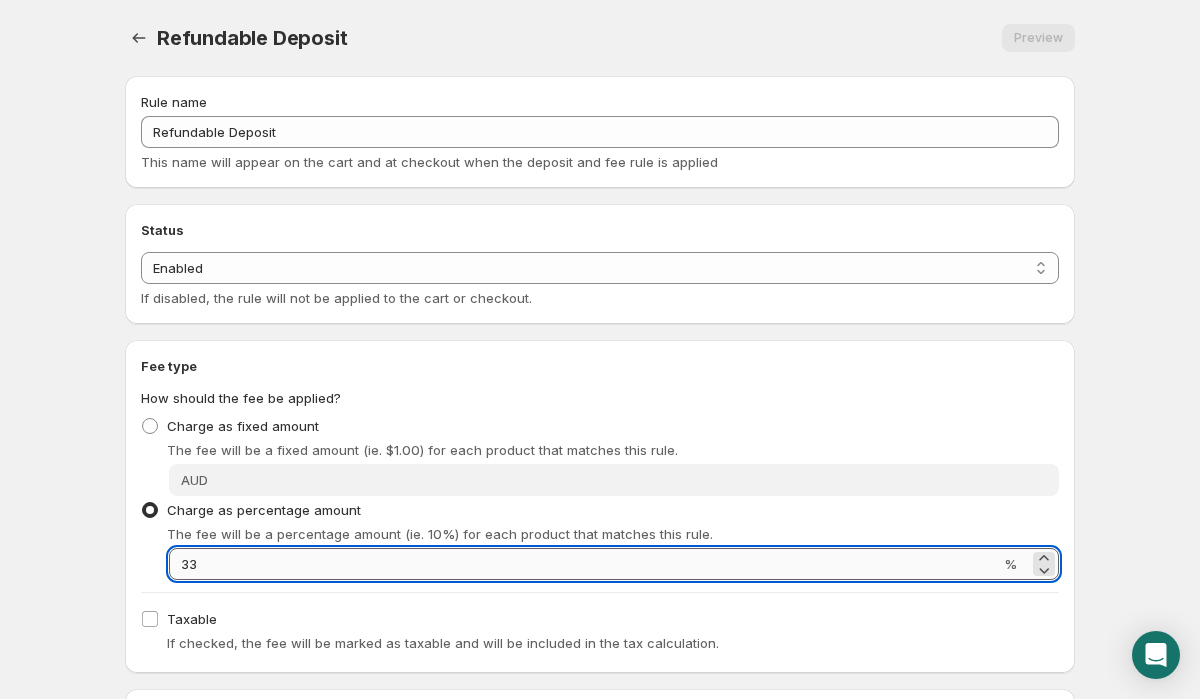click on "33" at bounding box center (584, 564) 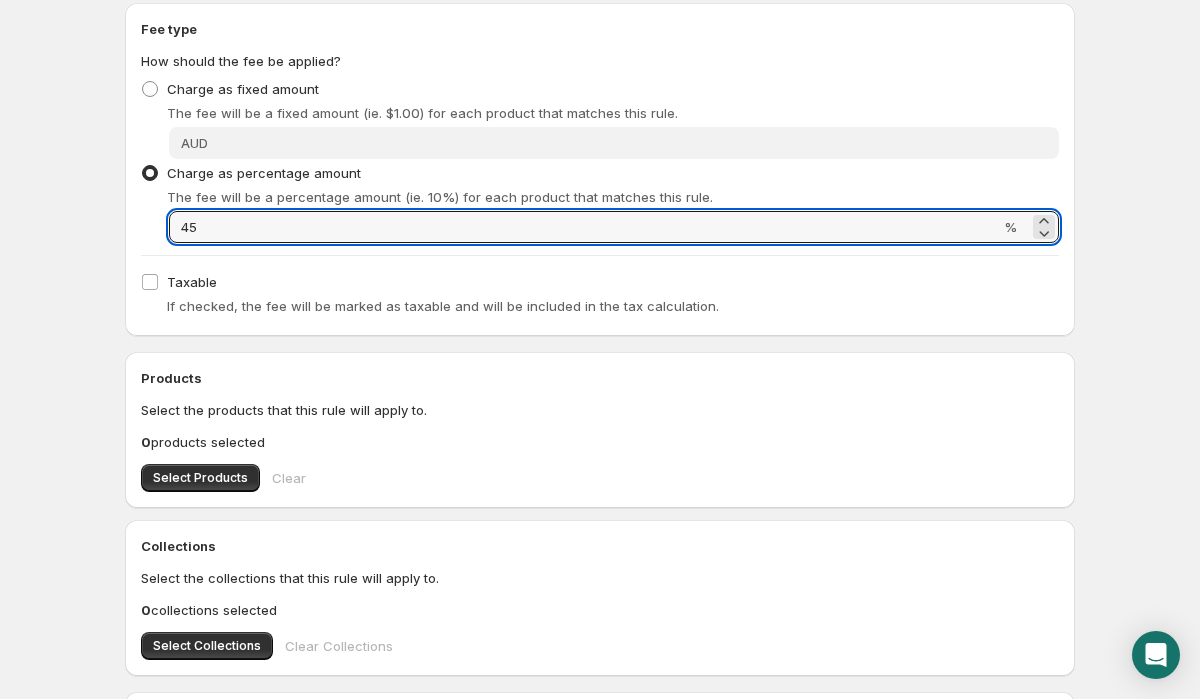 scroll, scrollTop: 342, scrollLeft: 0, axis: vertical 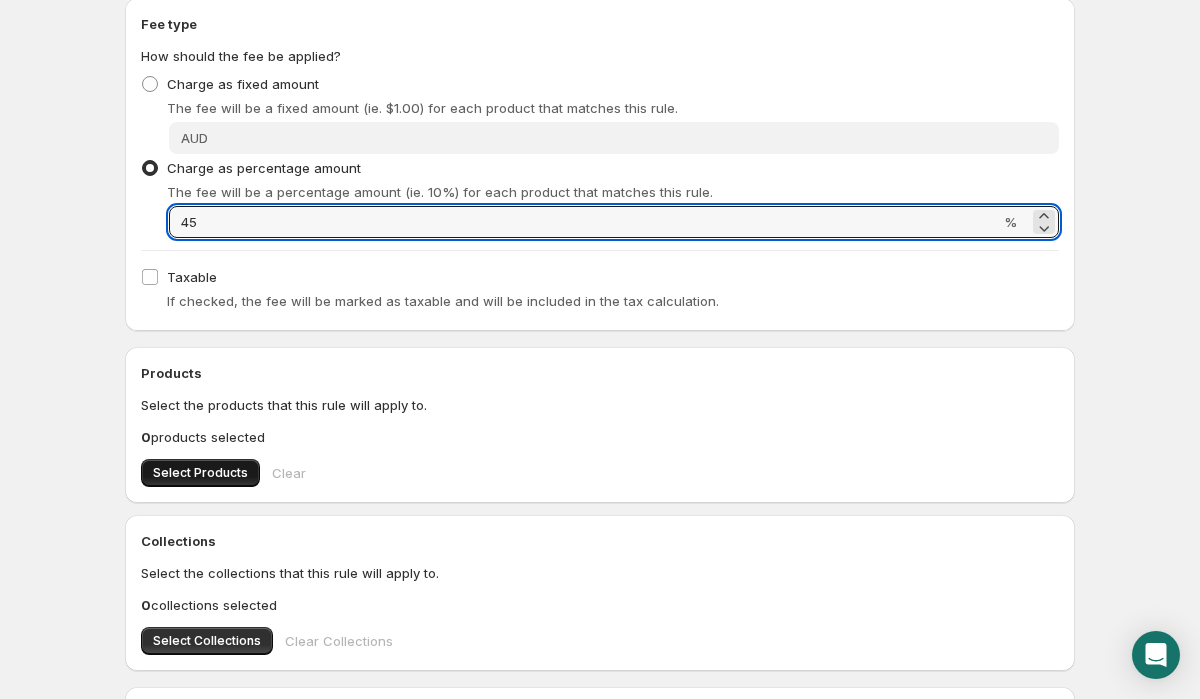 type on "45" 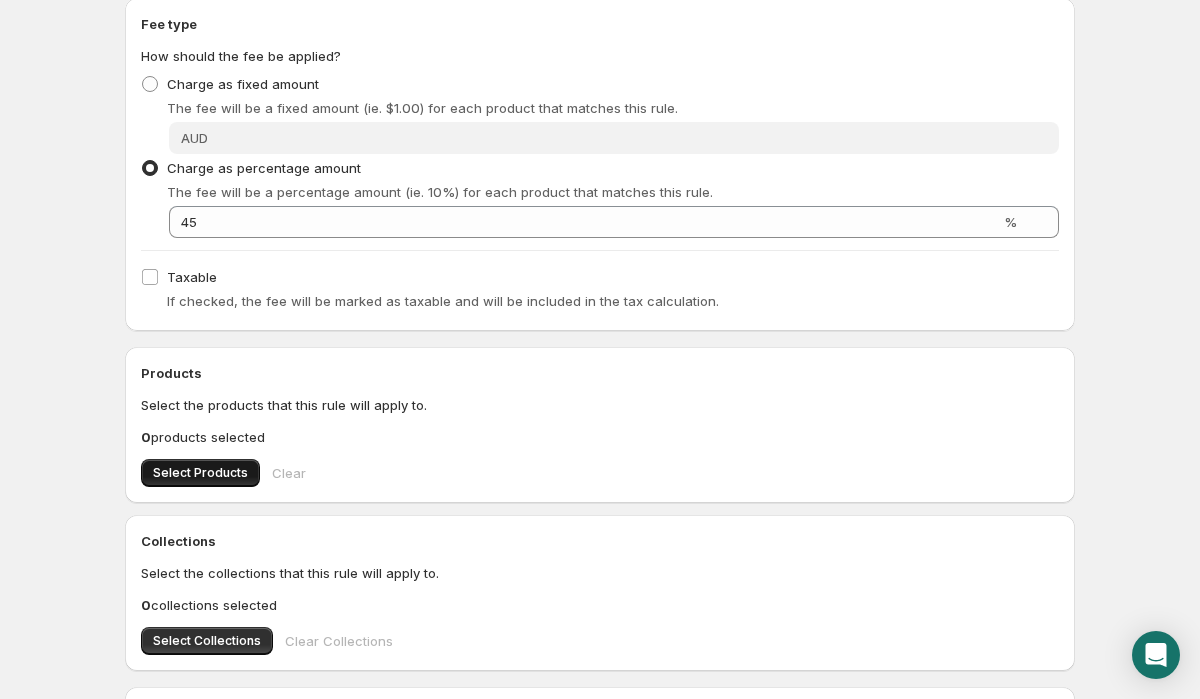 click on "Select Products" at bounding box center (200, 473) 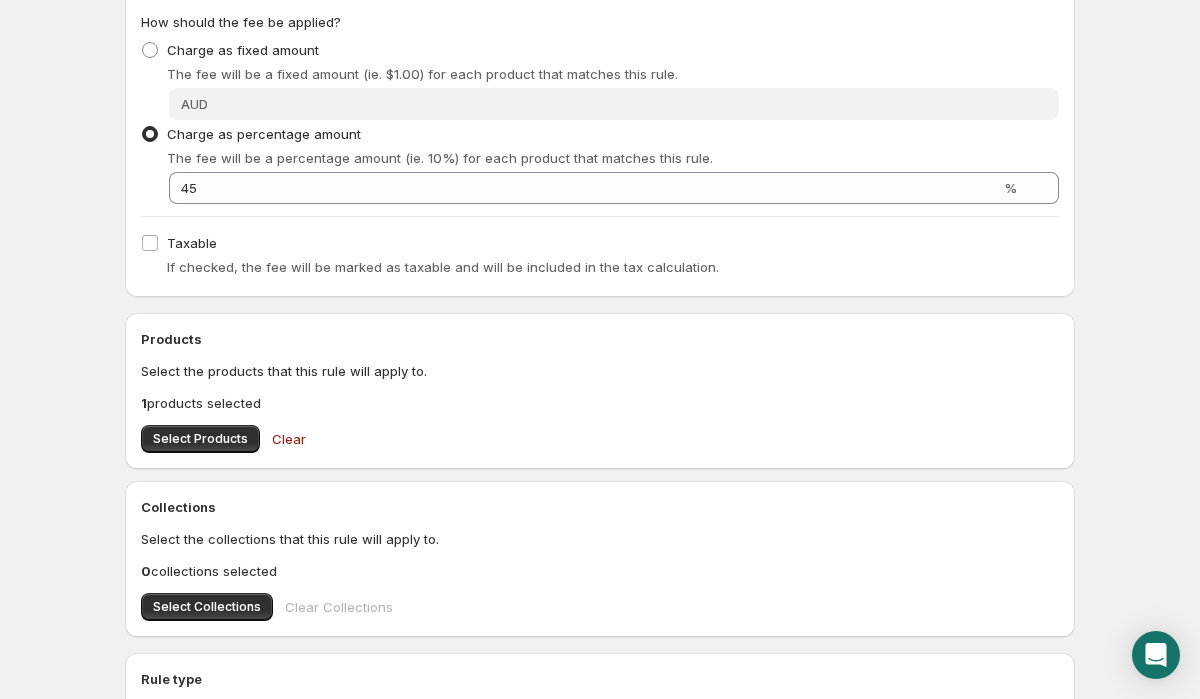 scroll, scrollTop: 694, scrollLeft: 0, axis: vertical 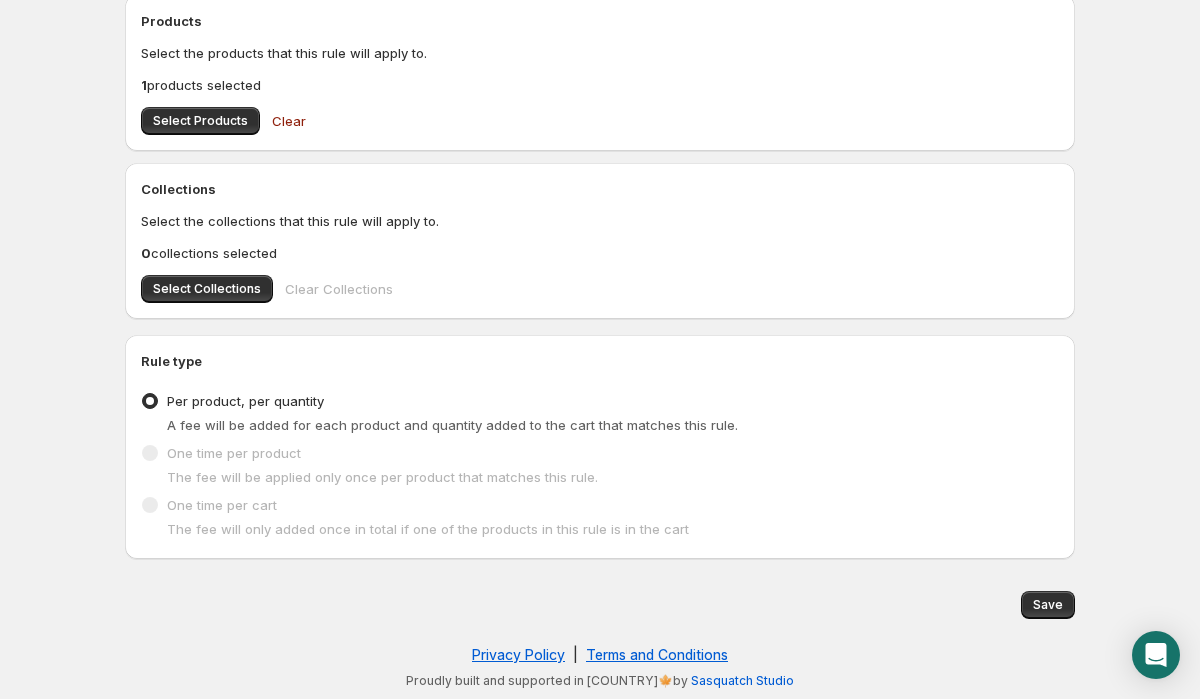 click on "Collections Select the collections that this rule will apply to. 0  collections selected Select Collections Clear Collections" at bounding box center (600, 241) 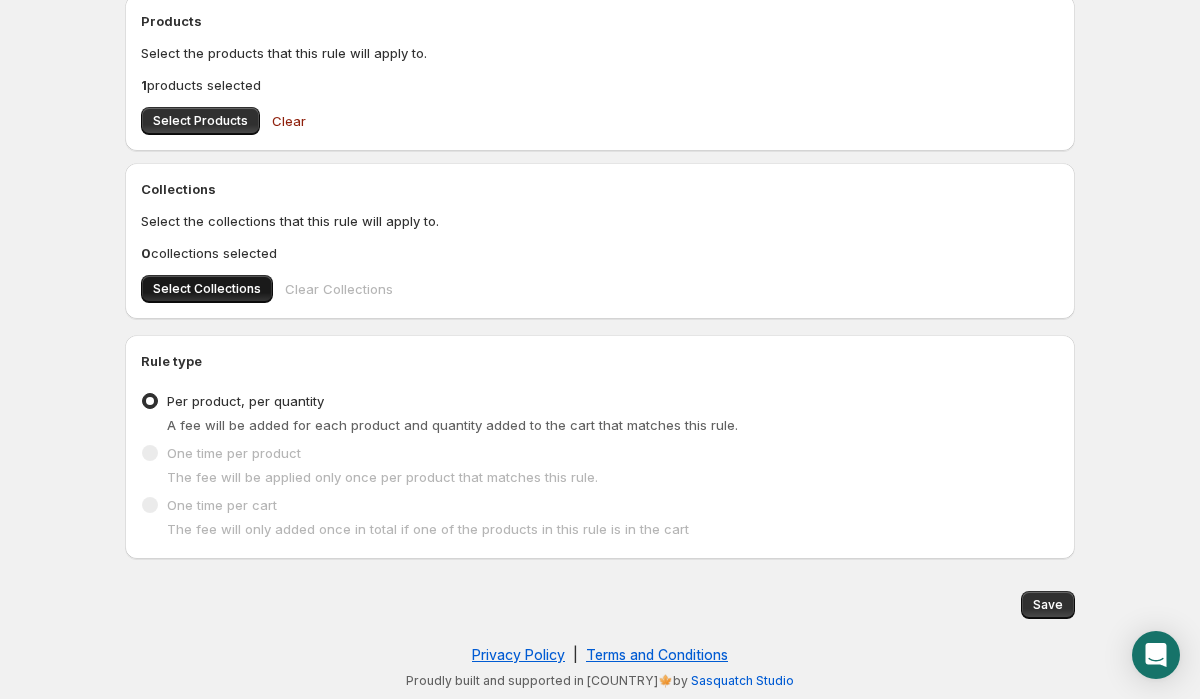 click on "Select Collections" at bounding box center (207, 289) 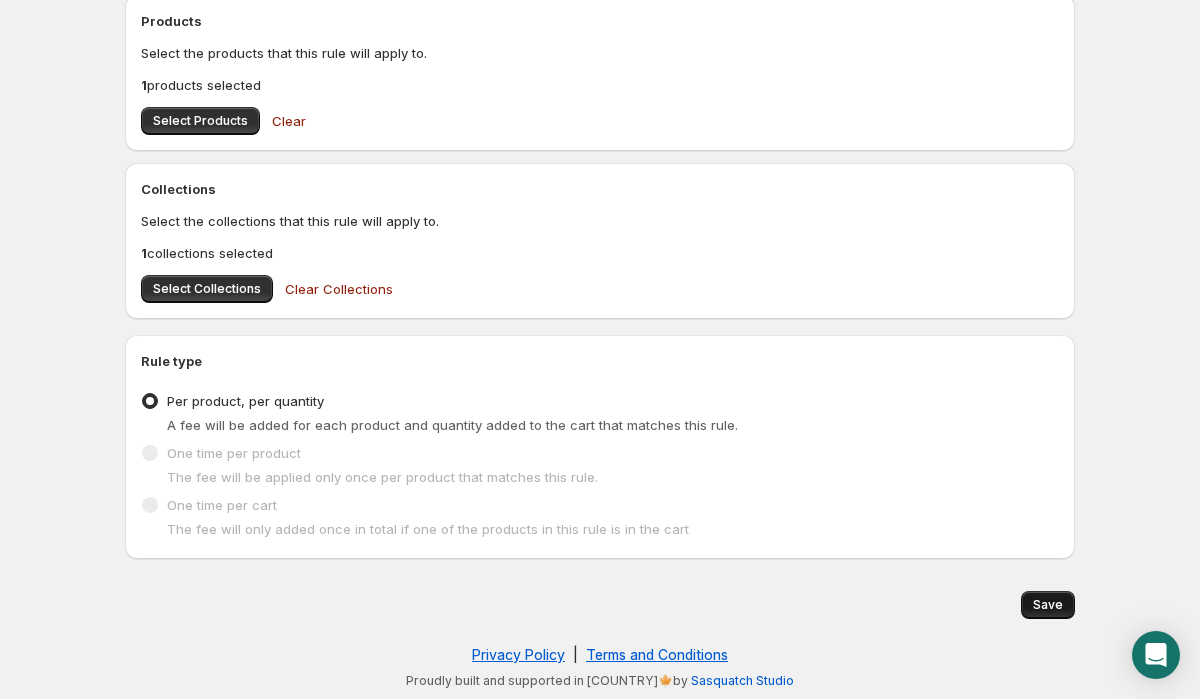 click on "Save" at bounding box center (1048, 605) 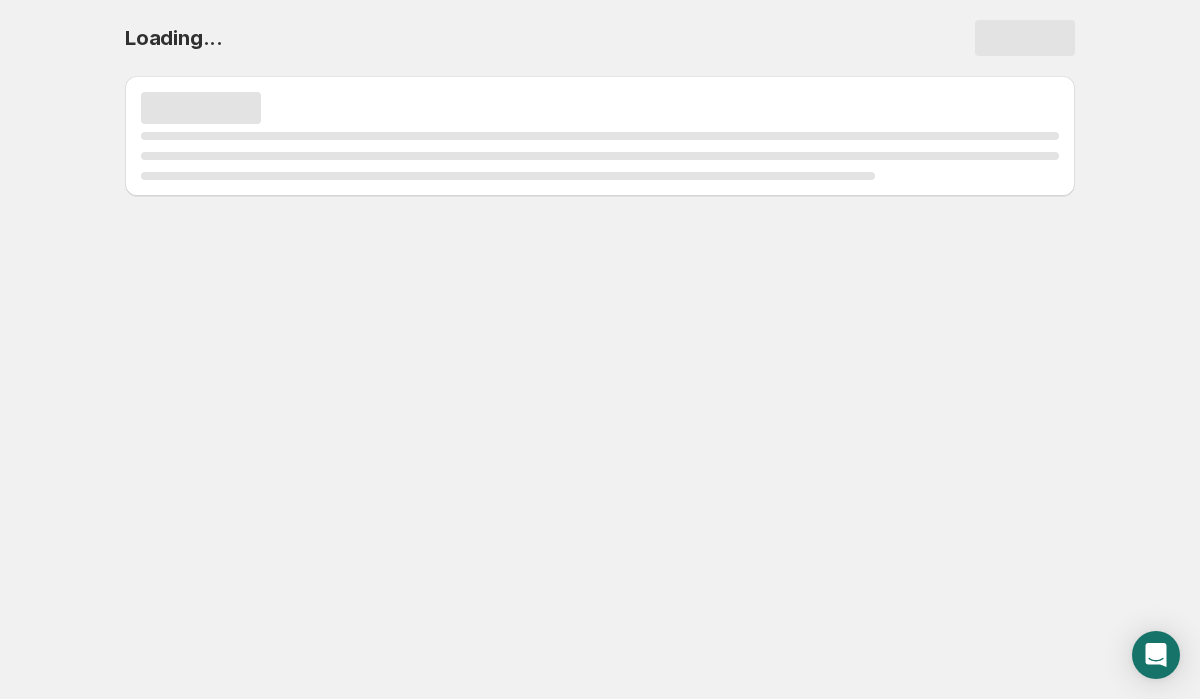 scroll, scrollTop: 0, scrollLeft: 0, axis: both 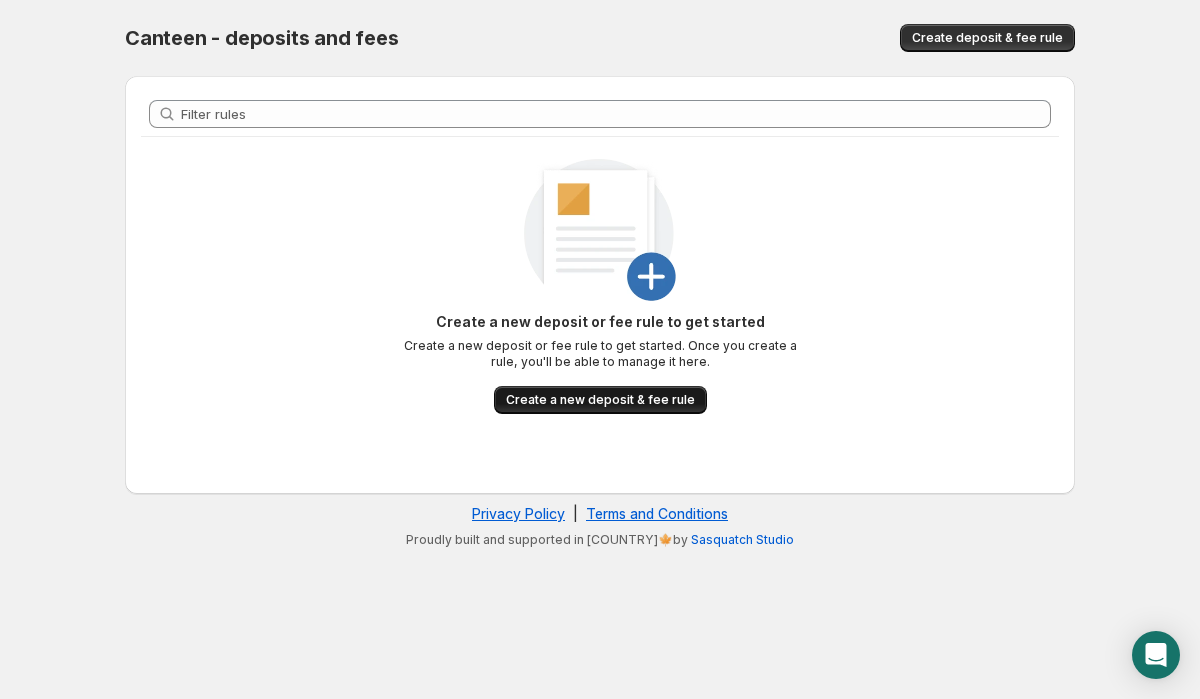click on "Create a new deposit & fee rule" at bounding box center [600, 400] 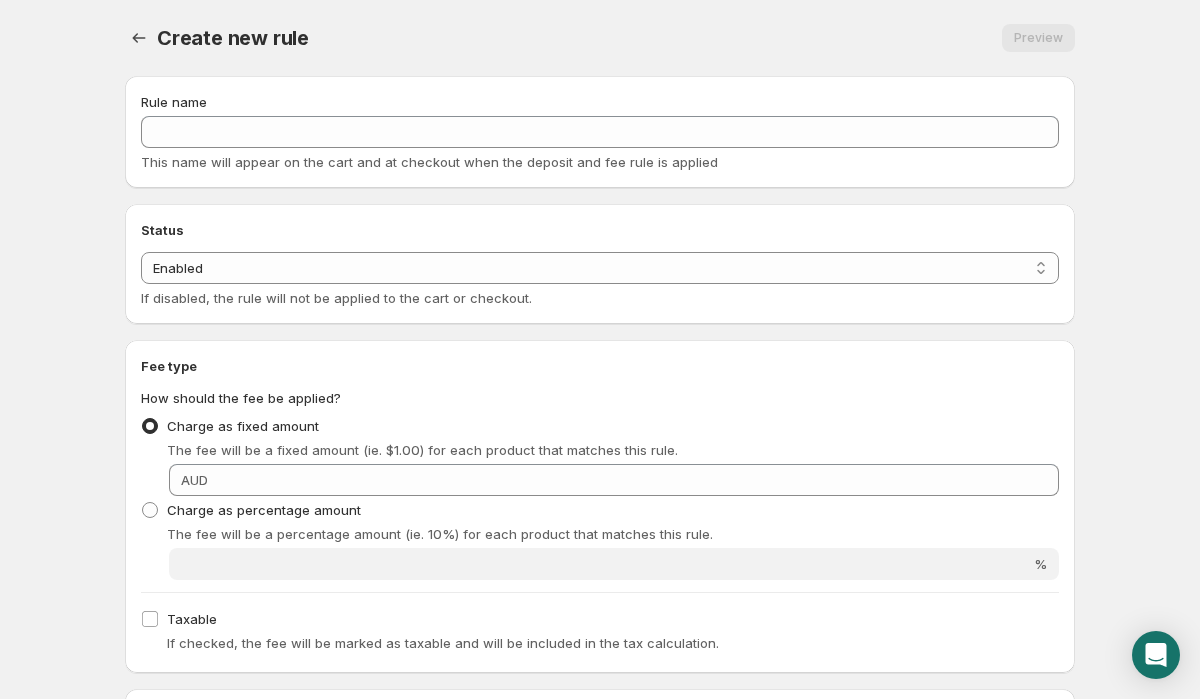 click on "Status Status Enabled Disabled Enabled If disabled, the rule will not be applied to the cart or checkout." at bounding box center (600, 264) 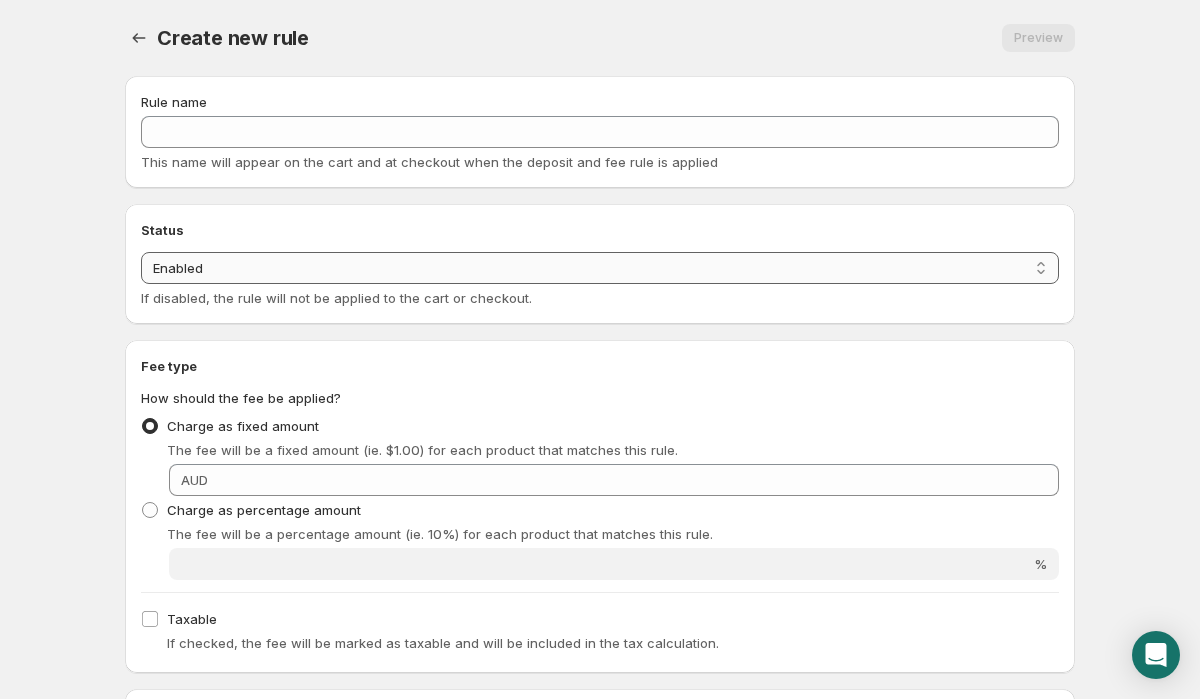 click on "Enabled Disabled" at bounding box center (600, 268) 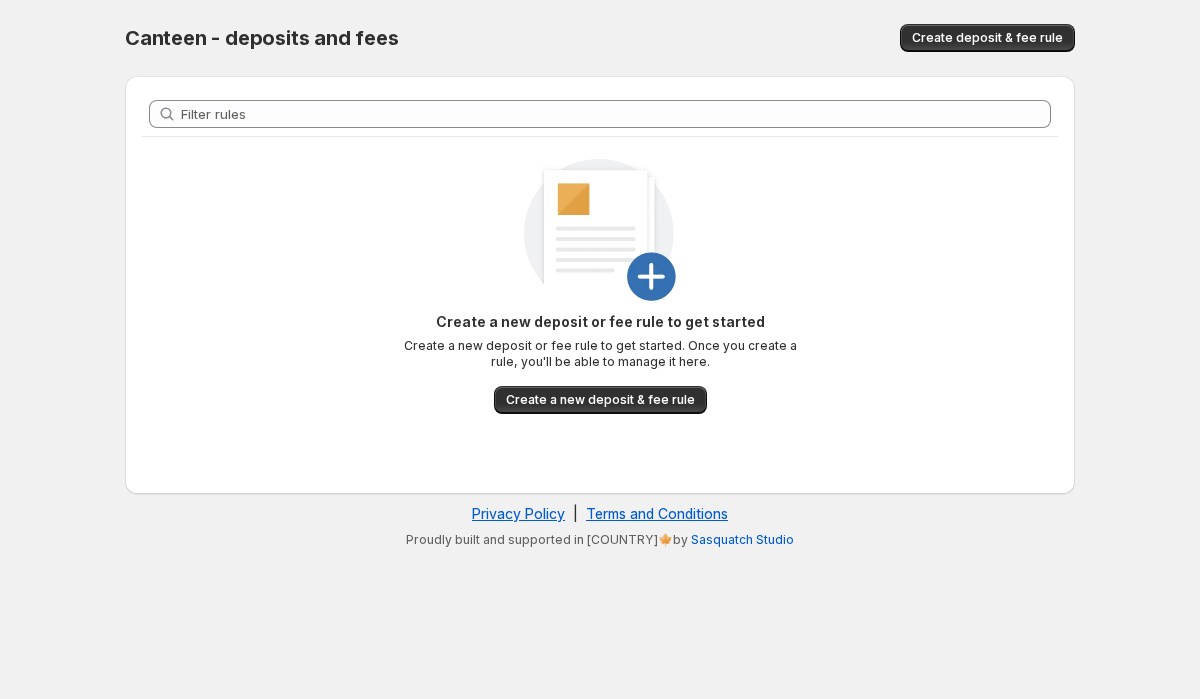 scroll, scrollTop: 0, scrollLeft: 0, axis: both 